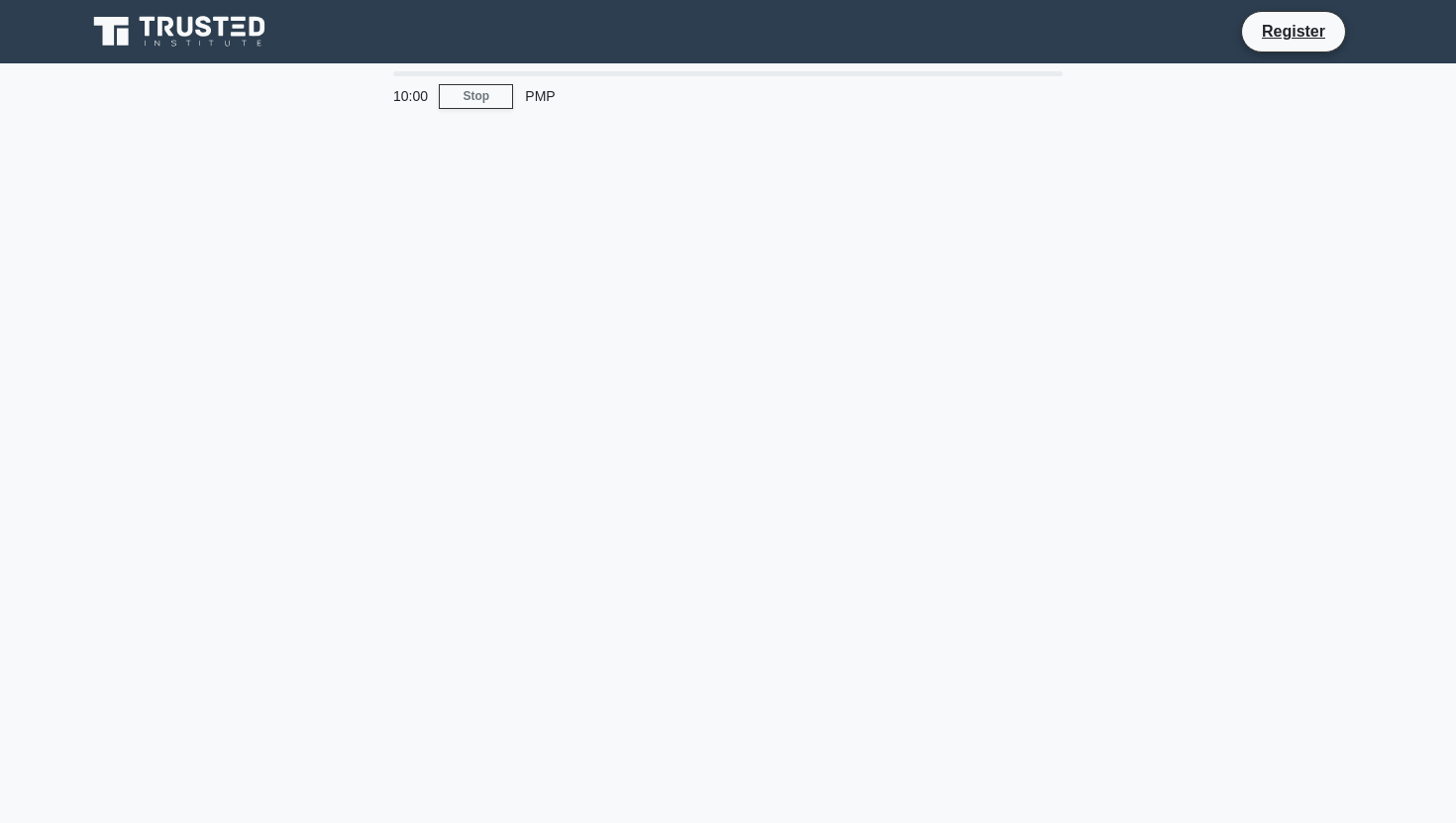 scroll, scrollTop: 0, scrollLeft: 0, axis: both 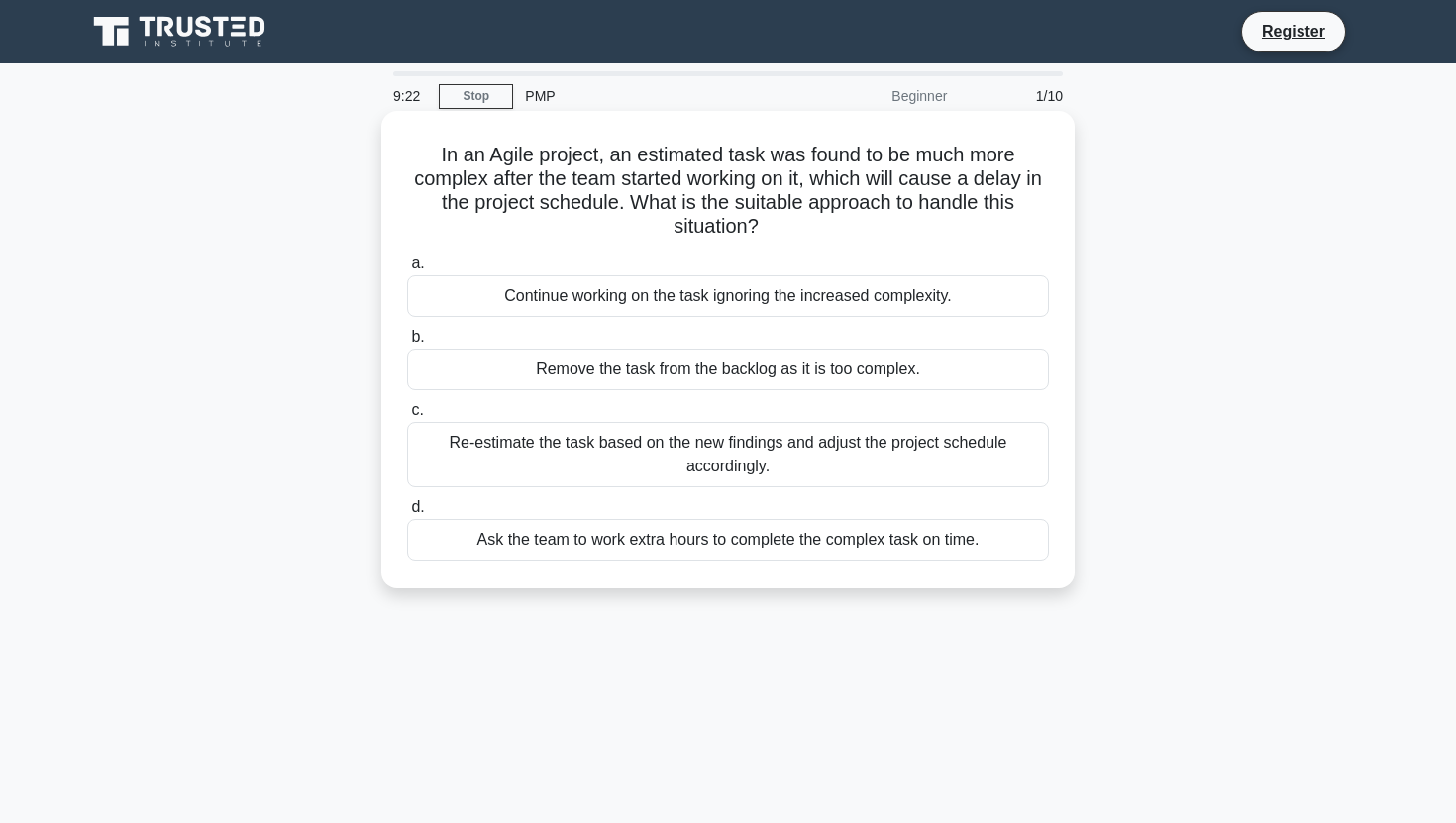 click on "Re-estimate the task based on the new findings and adjust the project schedule accordingly." at bounding box center (728, 455) 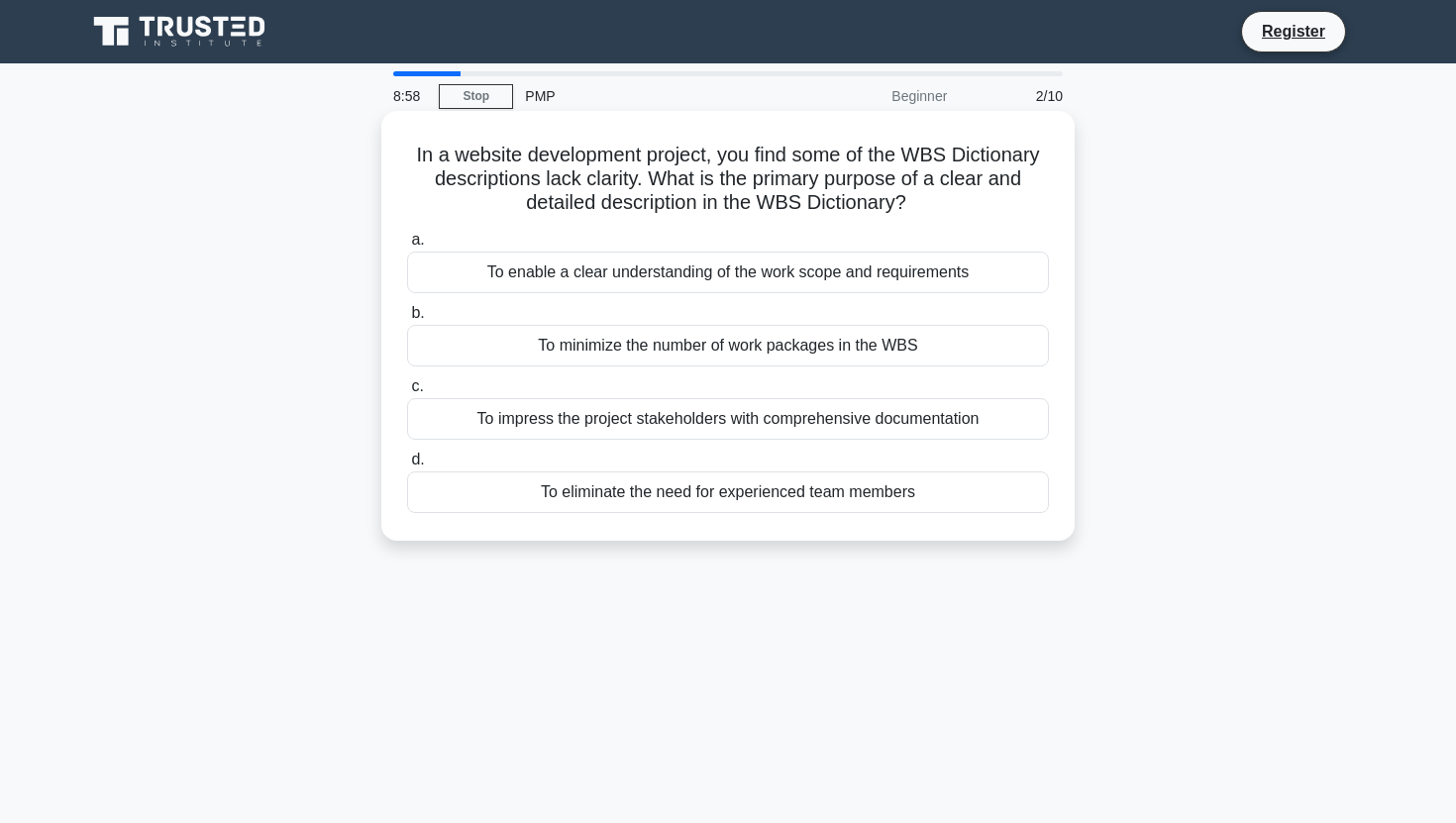 click on "To eliminate the need for experienced team members" at bounding box center (728, 492) 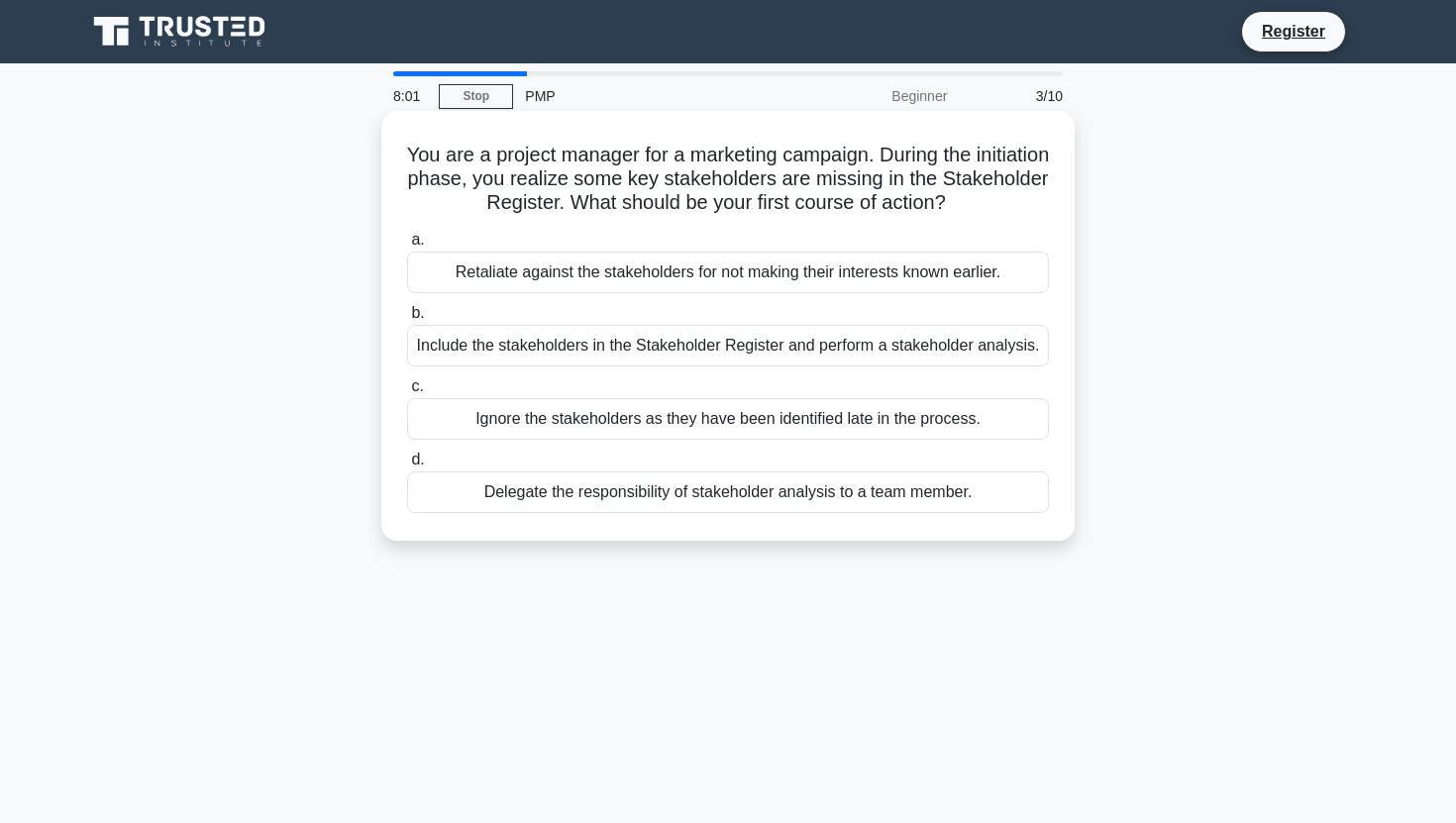 click on "Delegate the responsibility of stakeholder analysis to a team member." at bounding box center [728, 492] 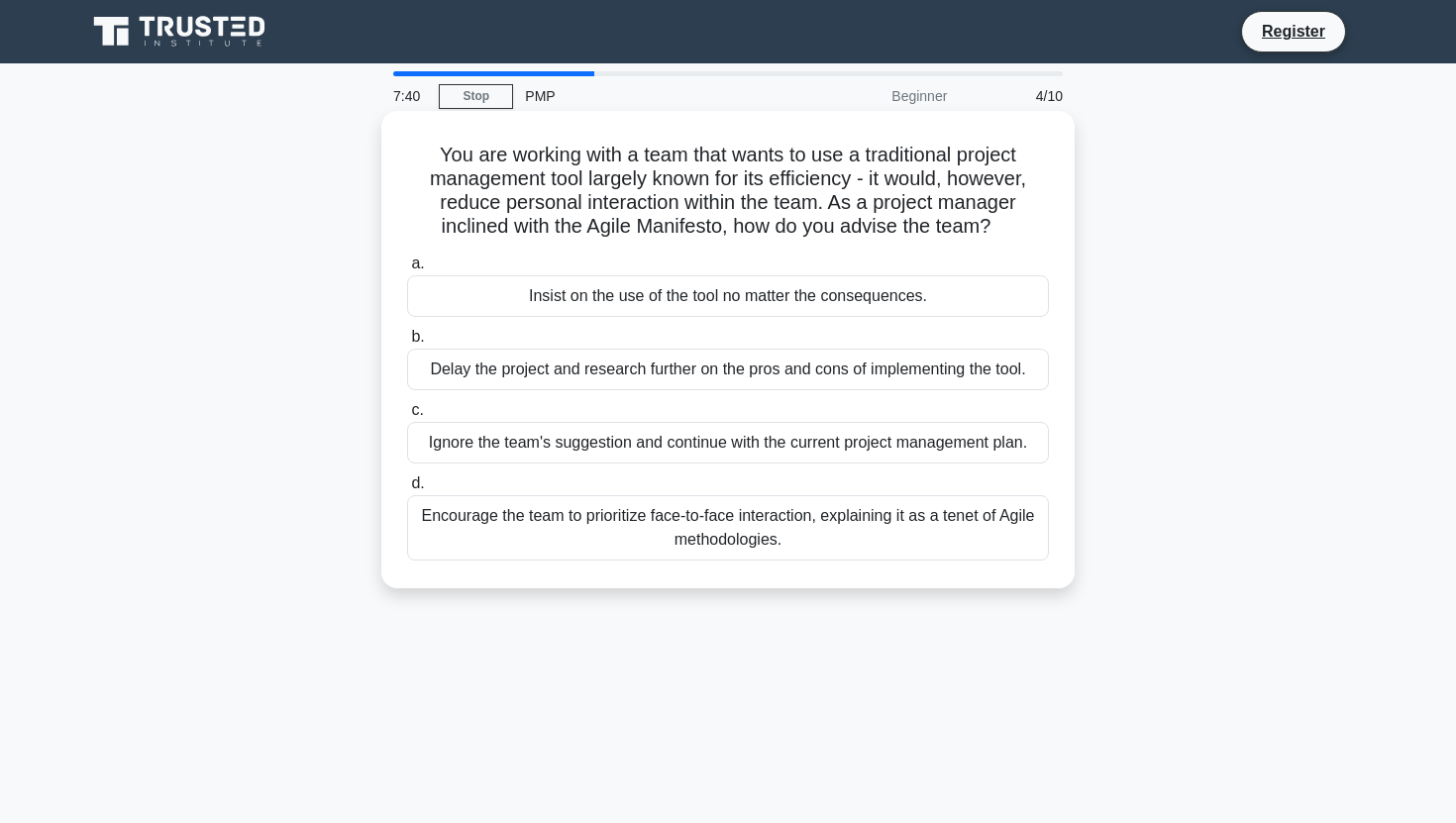 click on "Insist on the use of the tool no matter the consequences." at bounding box center [728, 296] 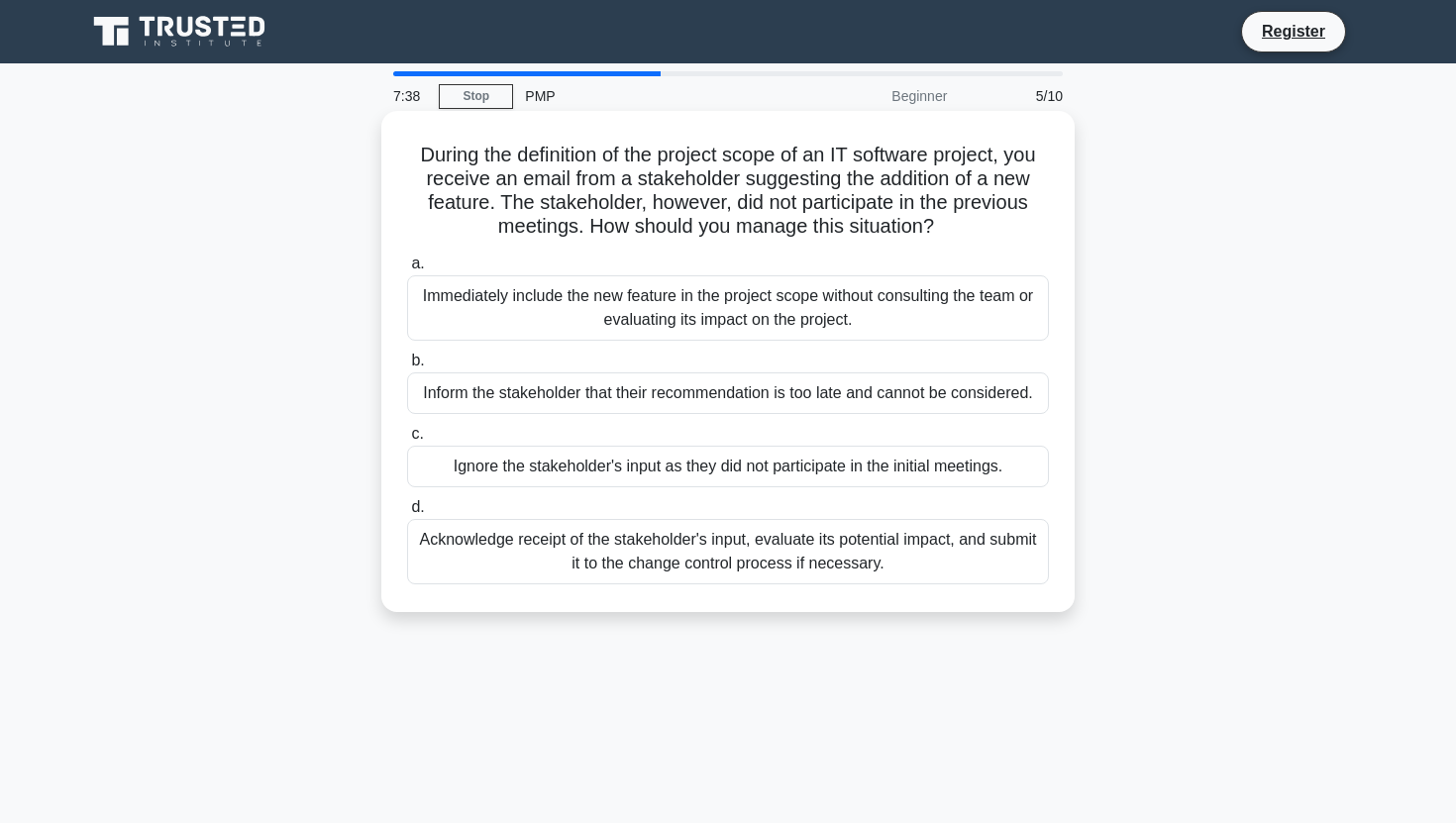 click on "Immediately include the new feature in the project scope without consulting the team or evaluating its impact on the project." at bounding box center [728, 308] 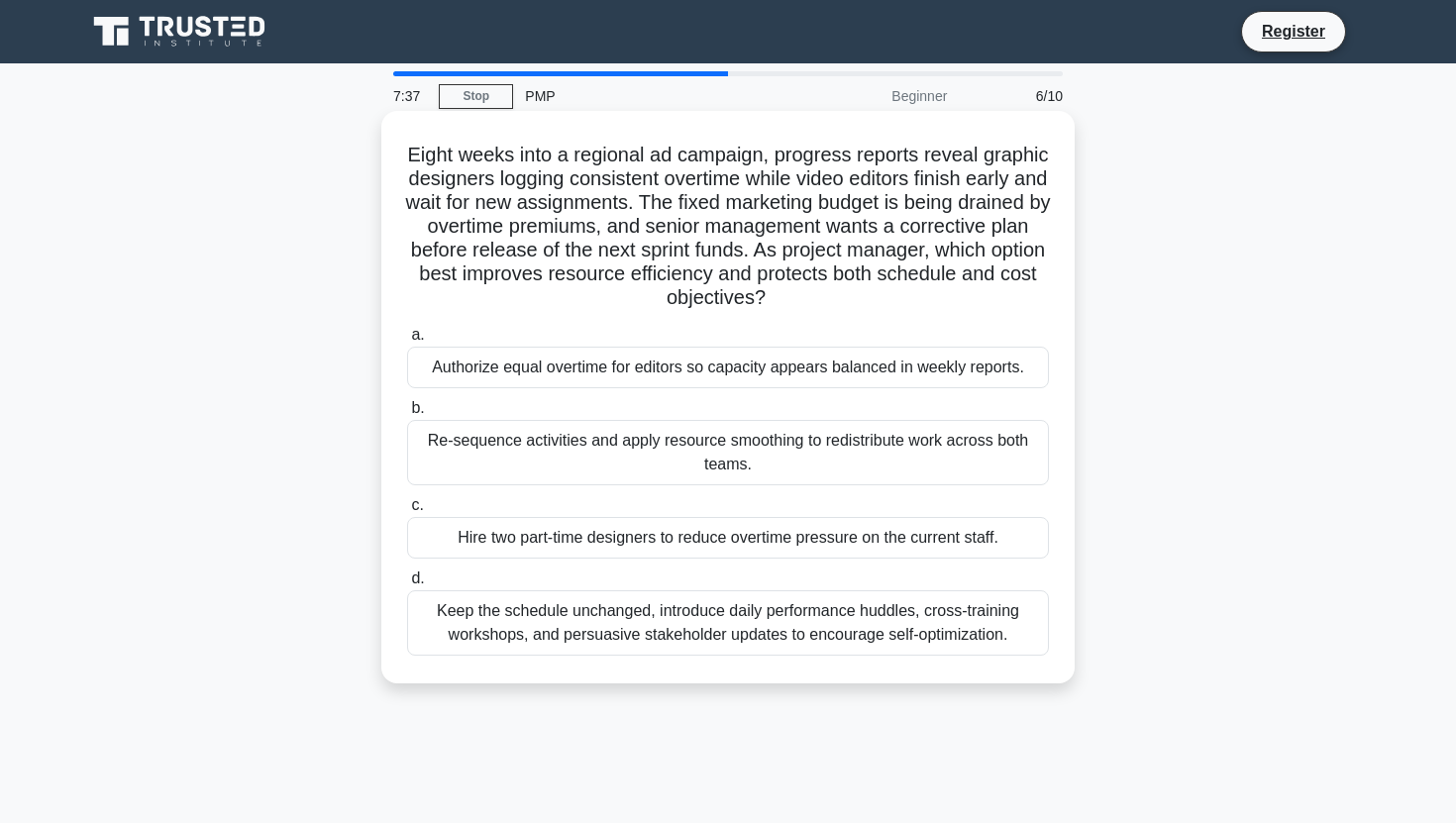 click on "Authorize equal overtime for editors so capacity appears balanced in weekly reports." at bounding box center (728, 367) 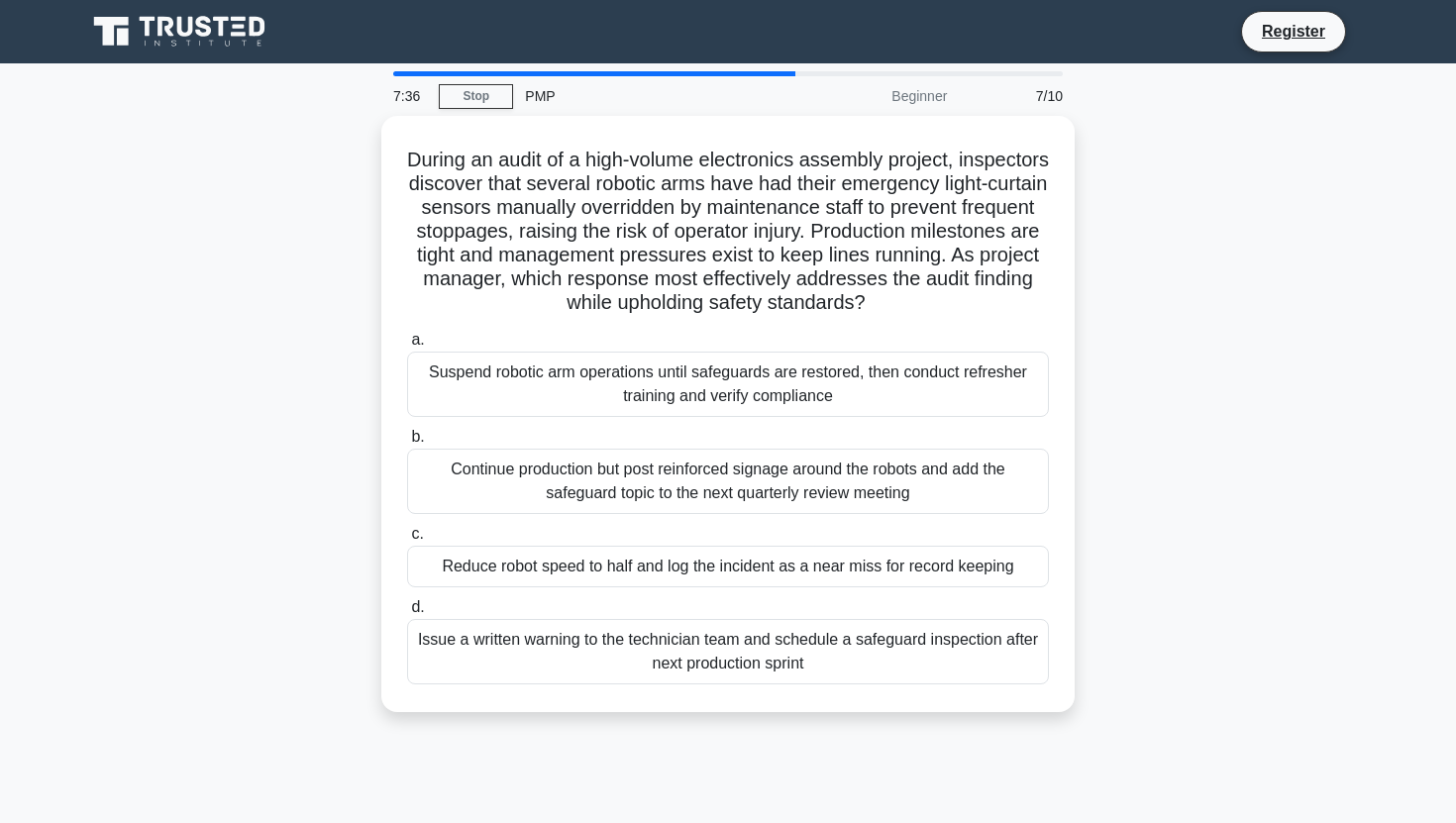 click on "Suspend robotic arm operations until safeguards are restored, then conduct refresher training and verify compliance" at bounding box center (728, 384) 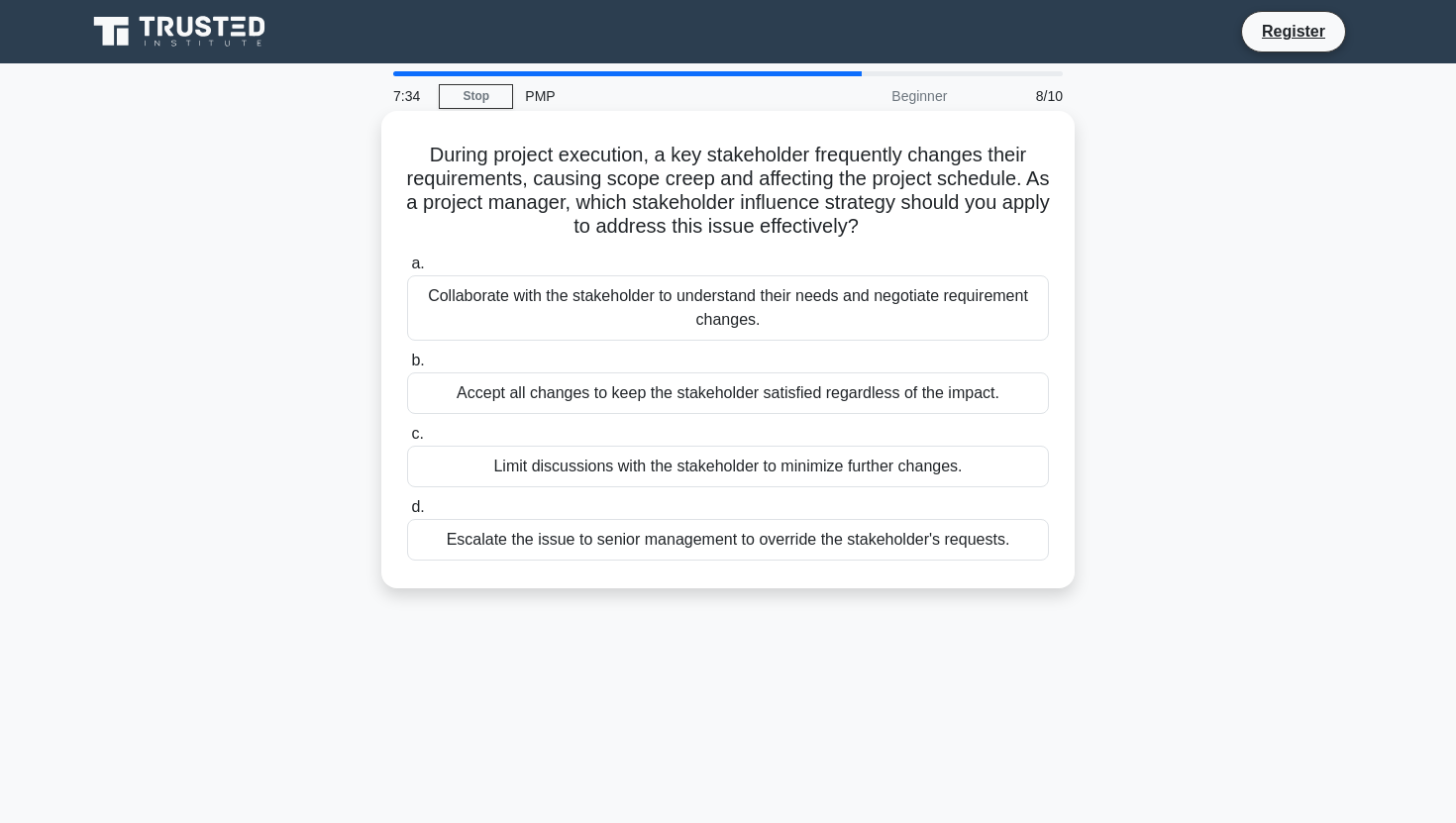 click on "Collaborate with the stakeholder to understand their needs and negotiate requirement changes." at bounding box center (728, 308) 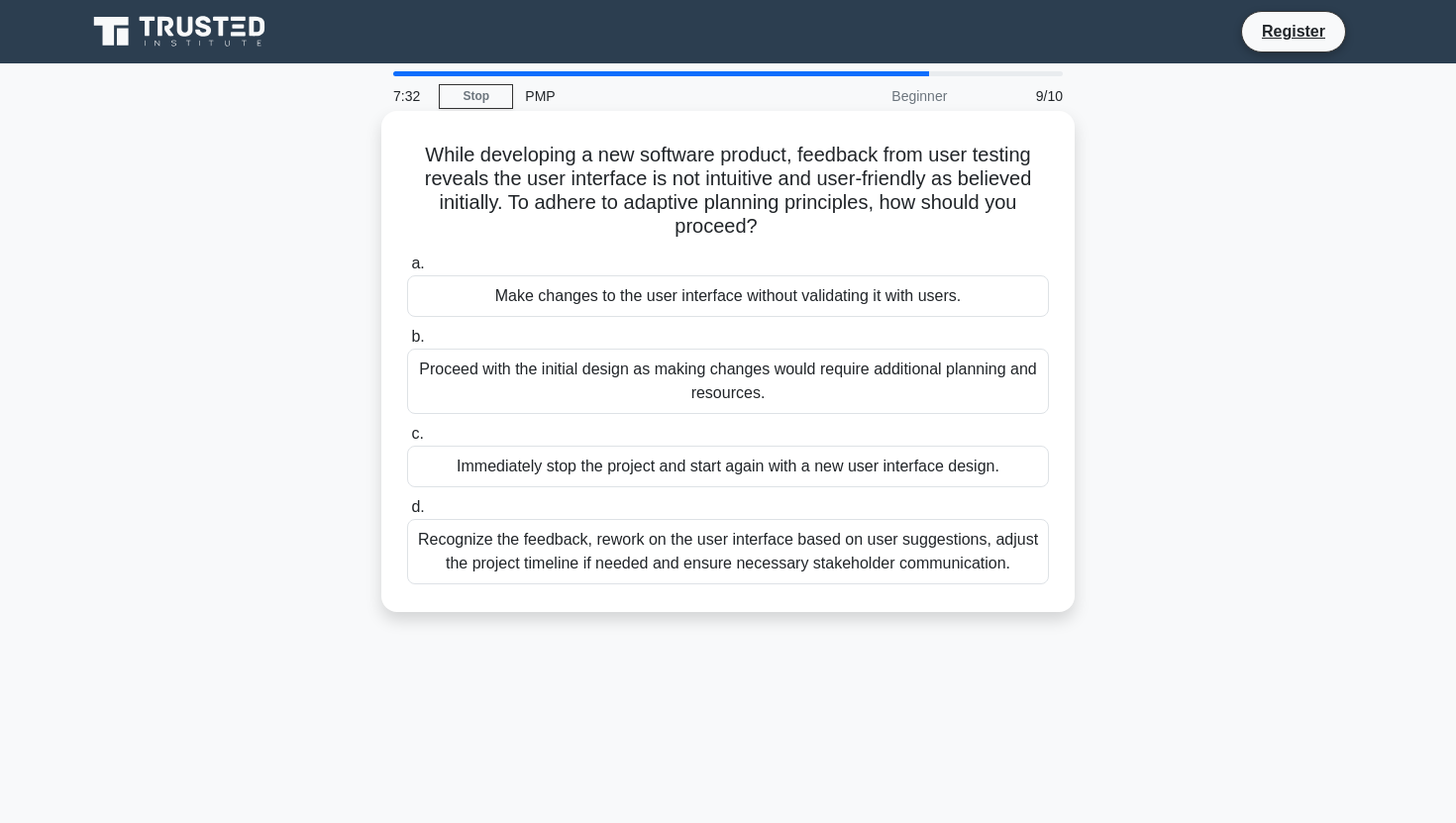 click on "Make changes to the user interface without validating it with users." at bounding box center (728, 296) 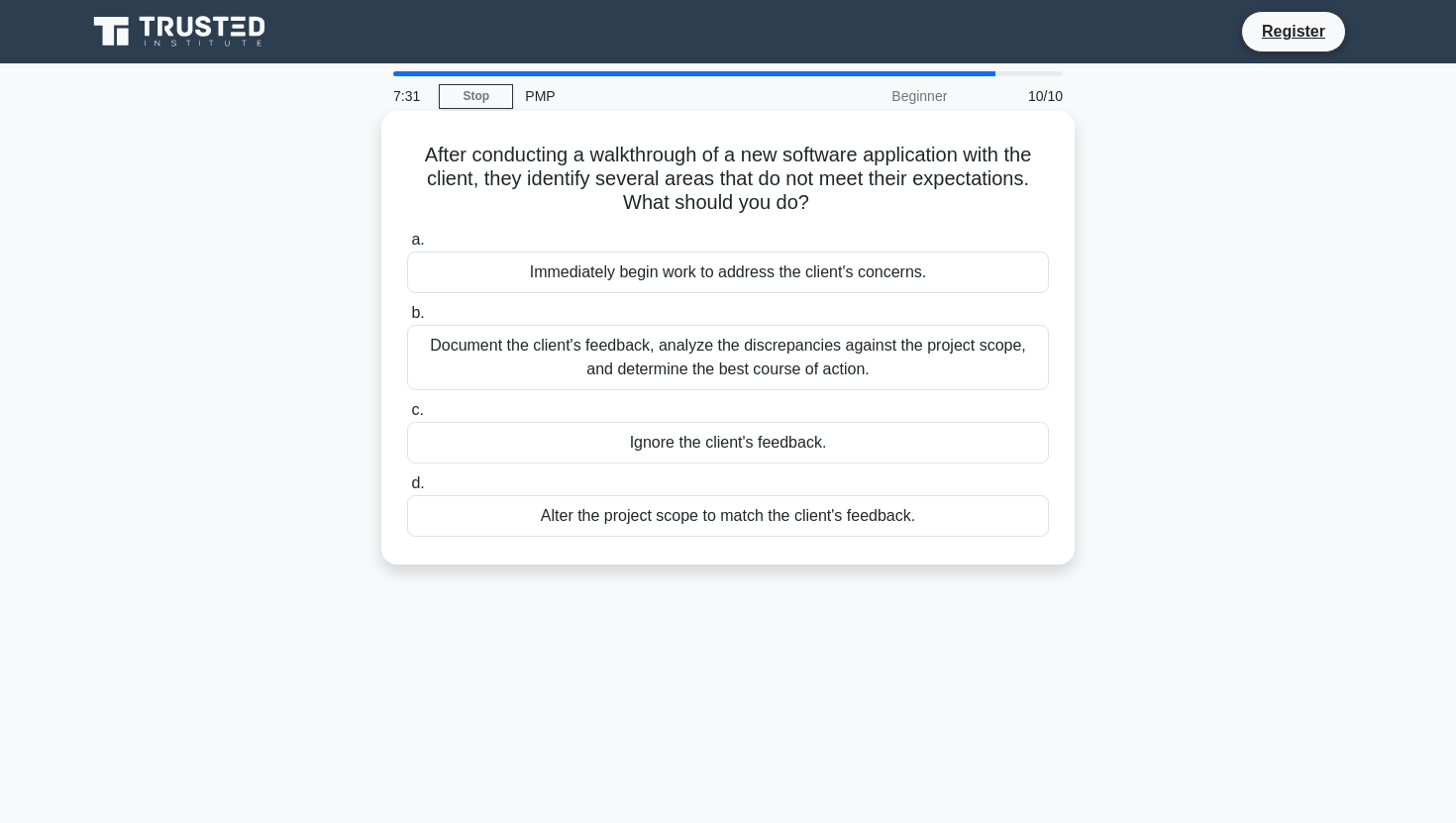 click on "Immediately begin work to address the client's concerns." at bounding box center (728, 272) 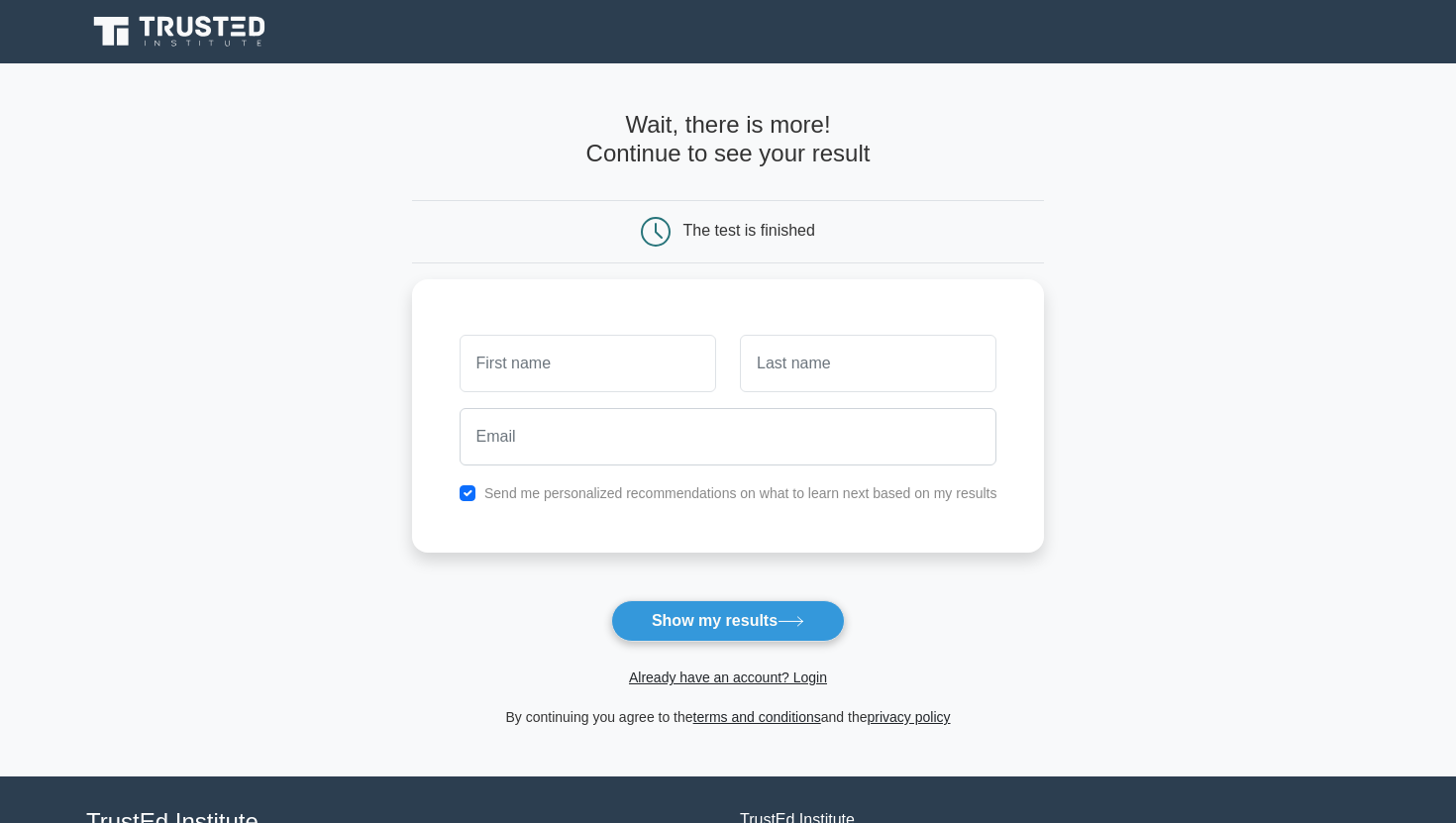 scroll, scrollTop: 0, scrollLeft: 0, axis: both 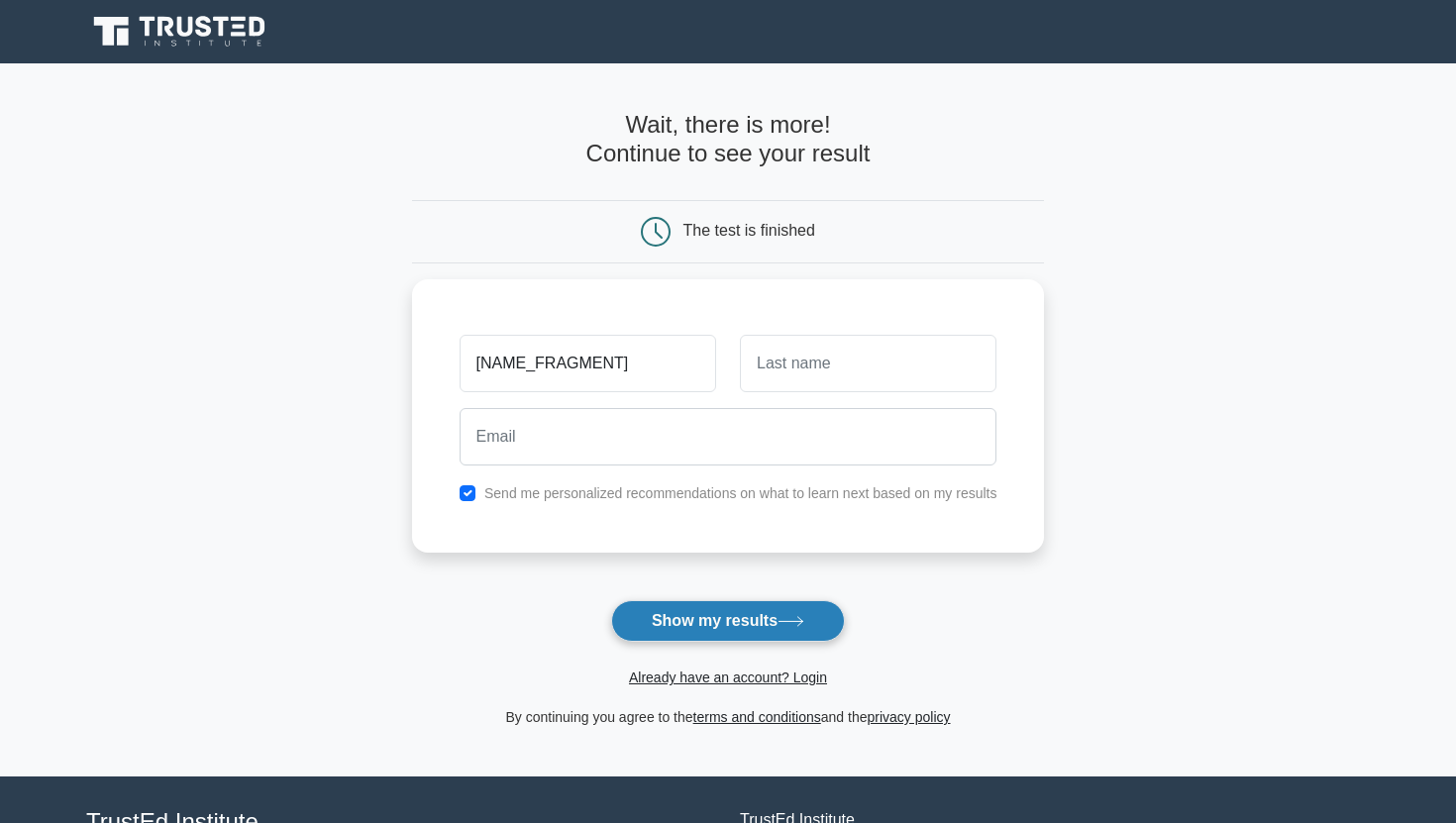 type on "jl" 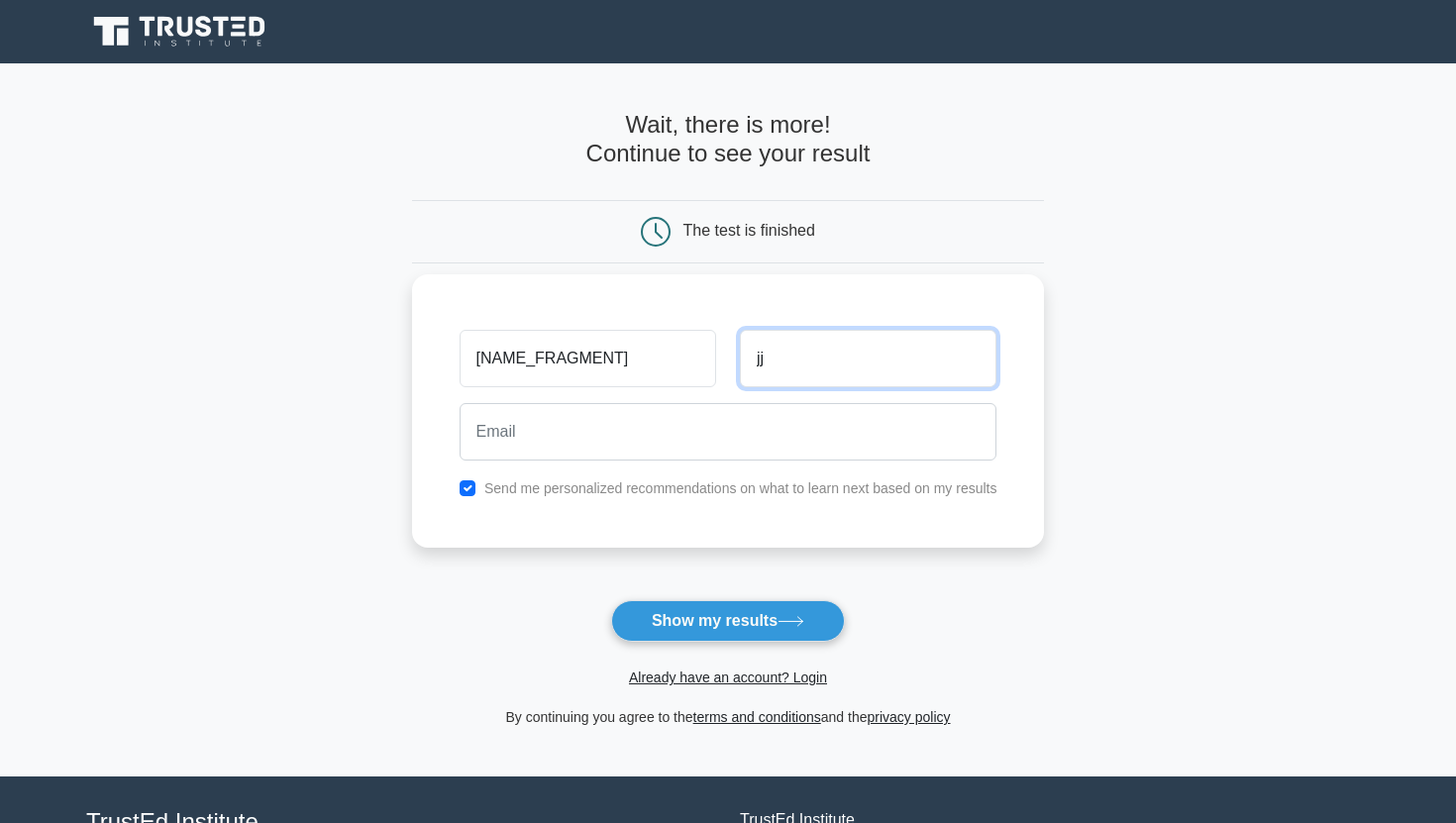 type on "jj" 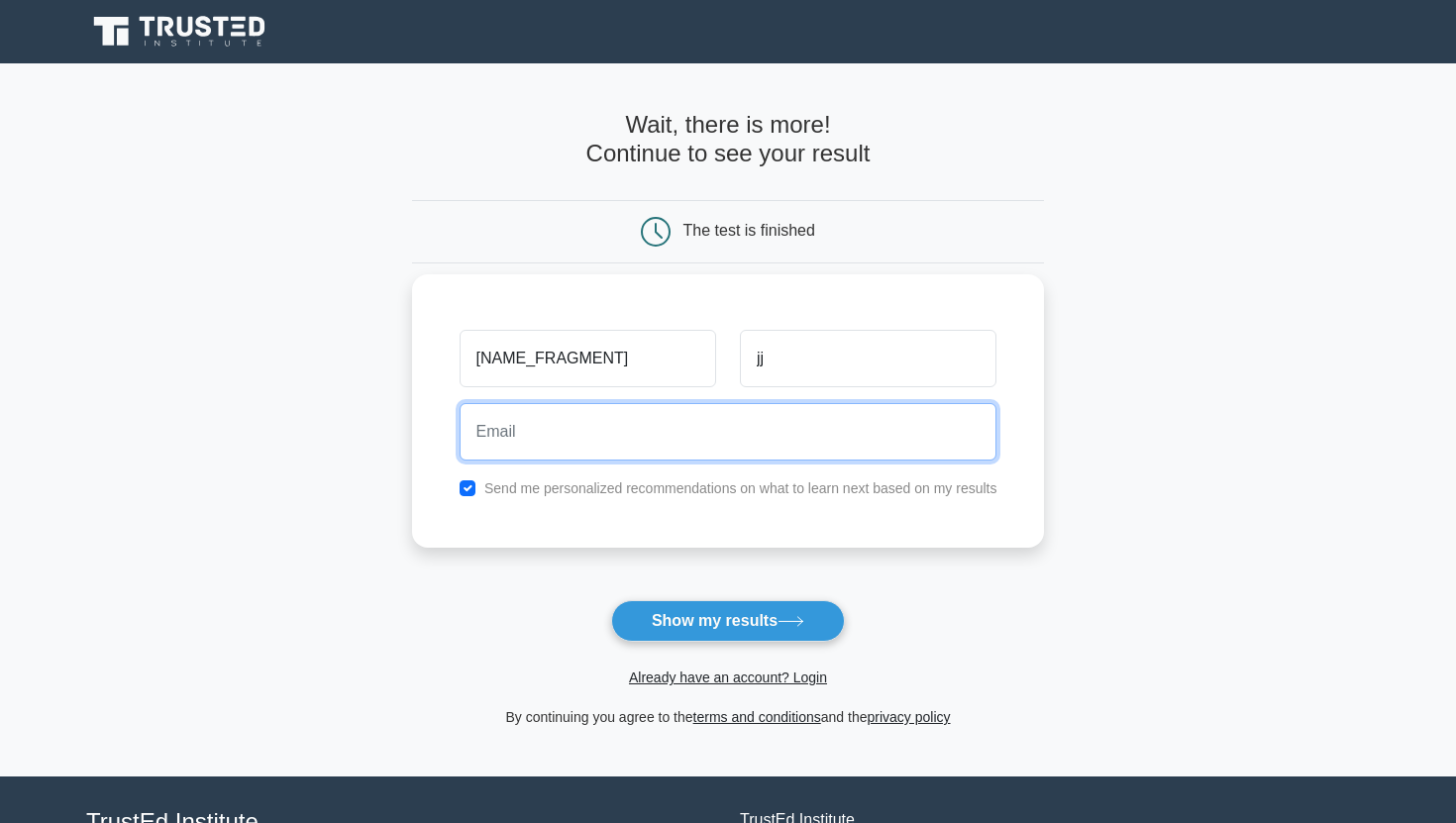 click at bounding box center [728, 432] 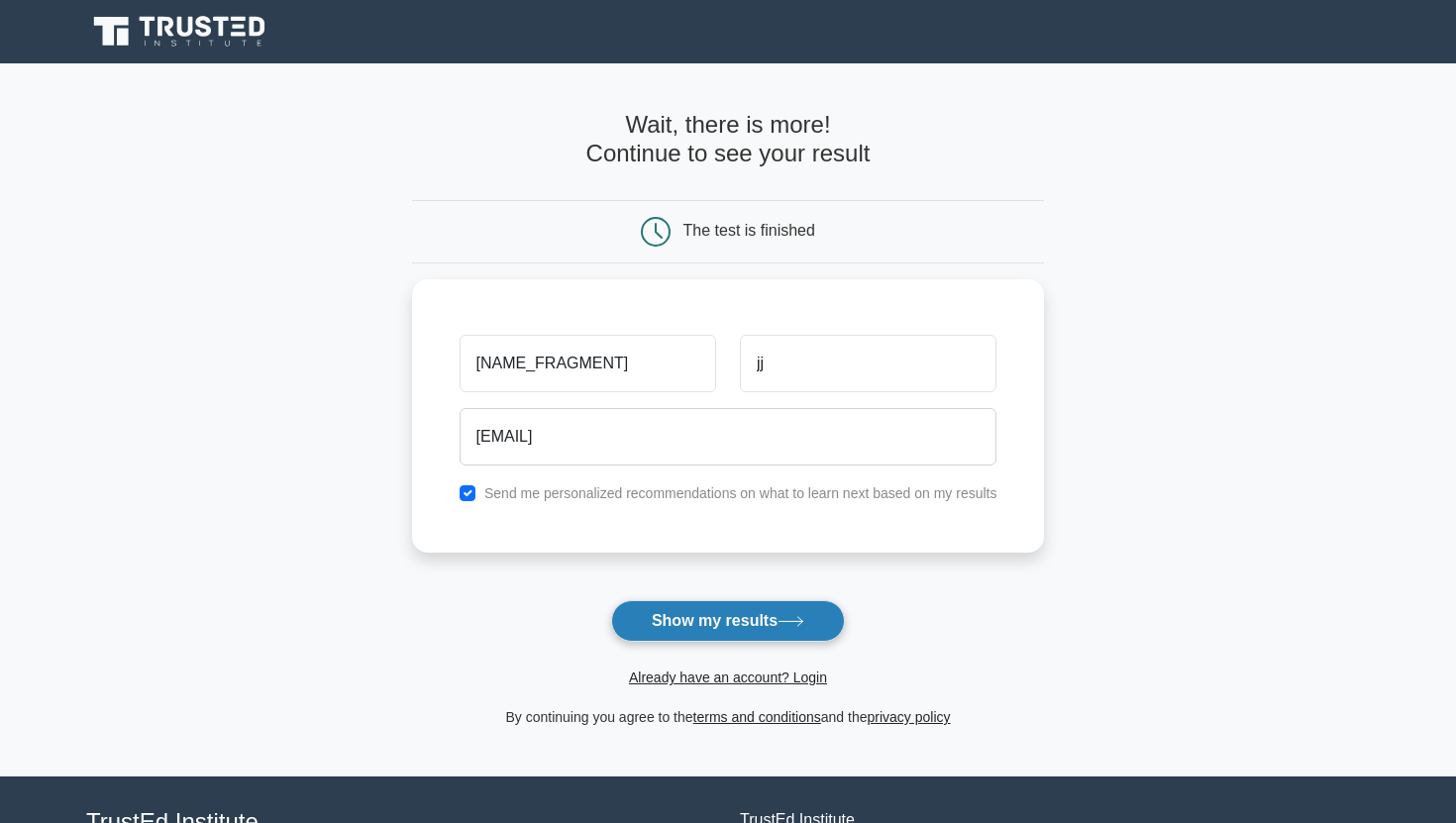 click on "Show my results" at bounding box center [728, 621] 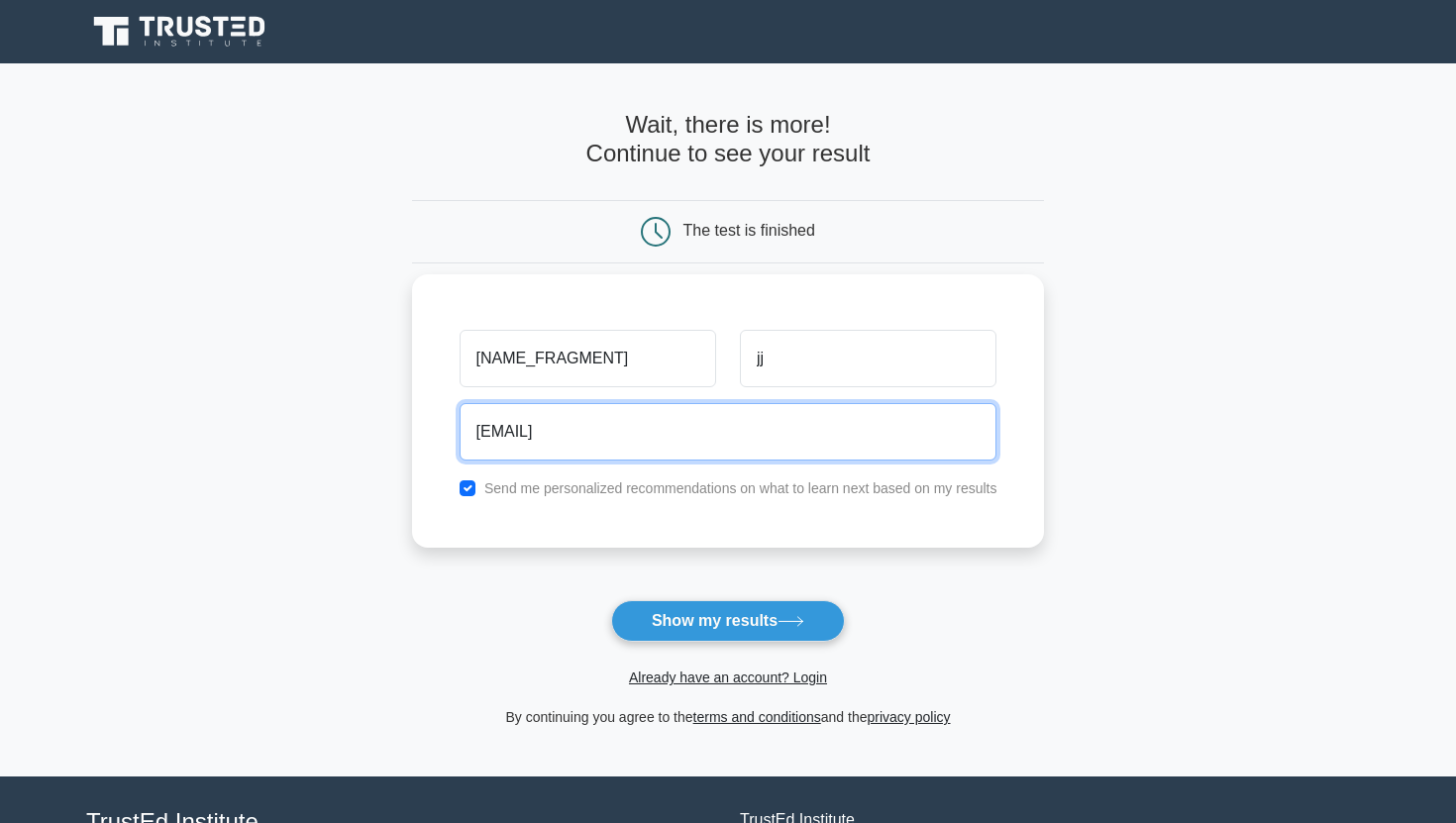 click on "goyazz12gmail.com" at bounding box center [728, 432] 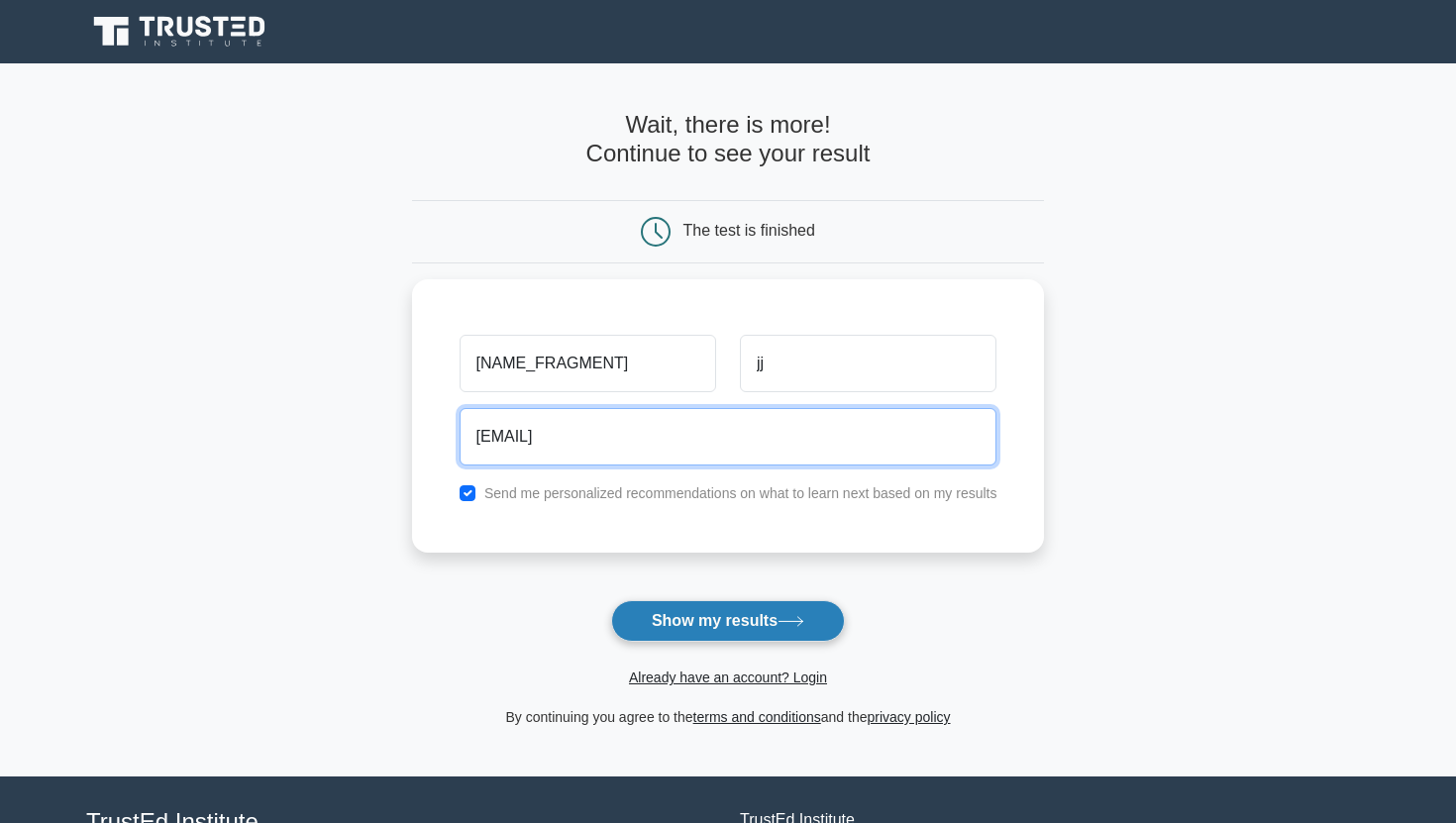 type on "goyazz12@gmail.com" 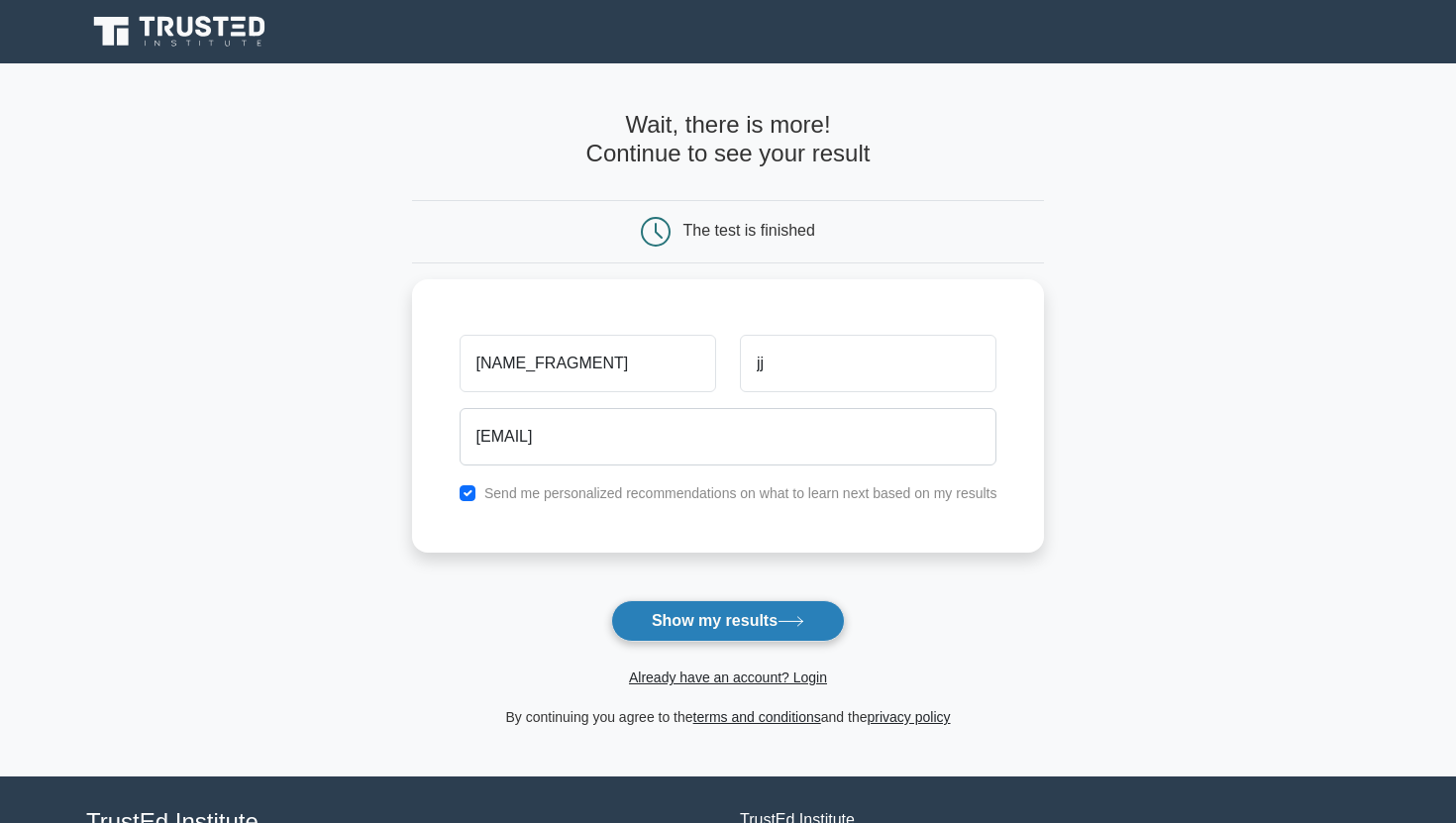 click on "Show my results" at bounding box center [728, 621] 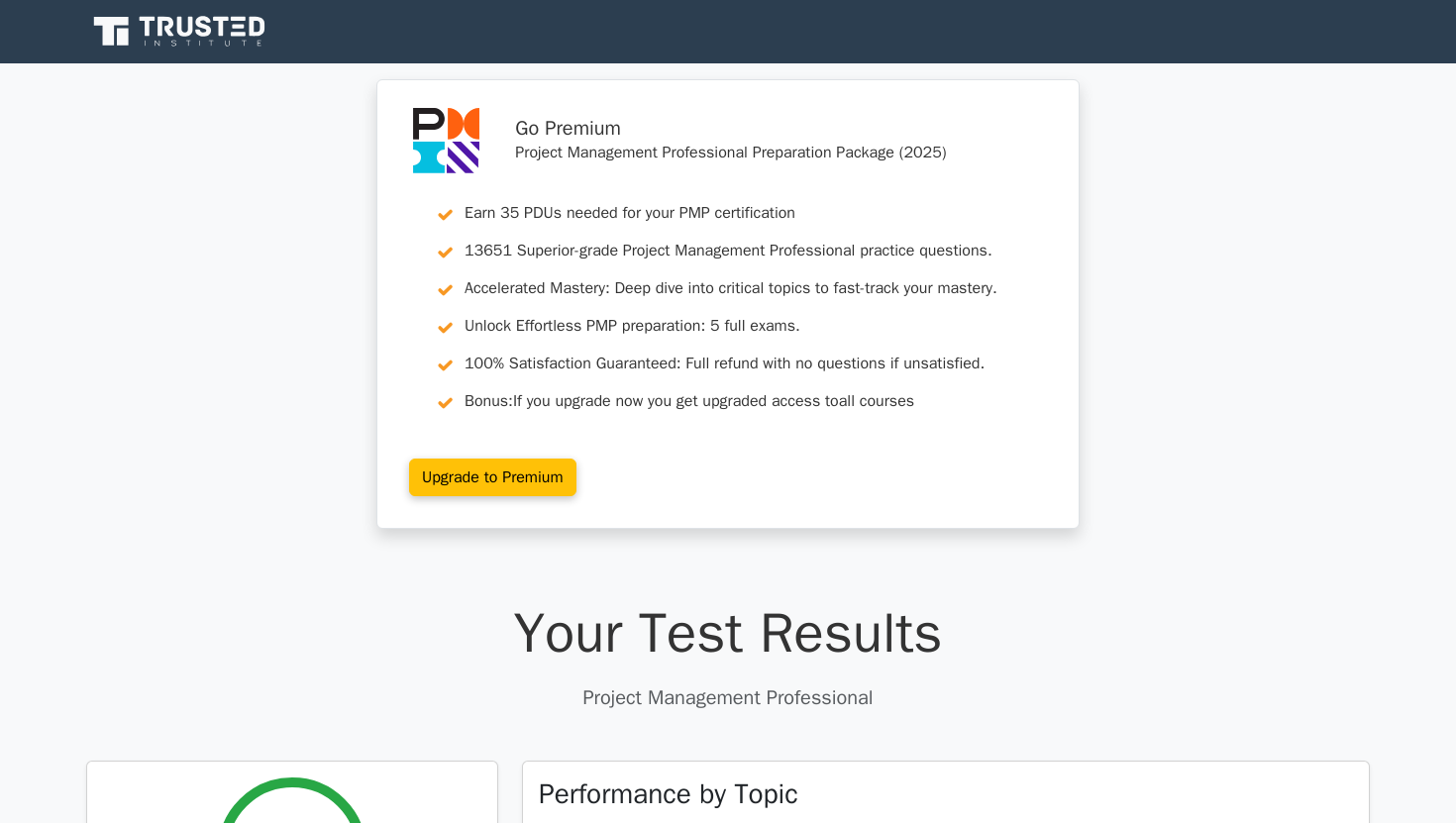 scroll, scrollTop: 0, scrollLeft: 0, axis: both 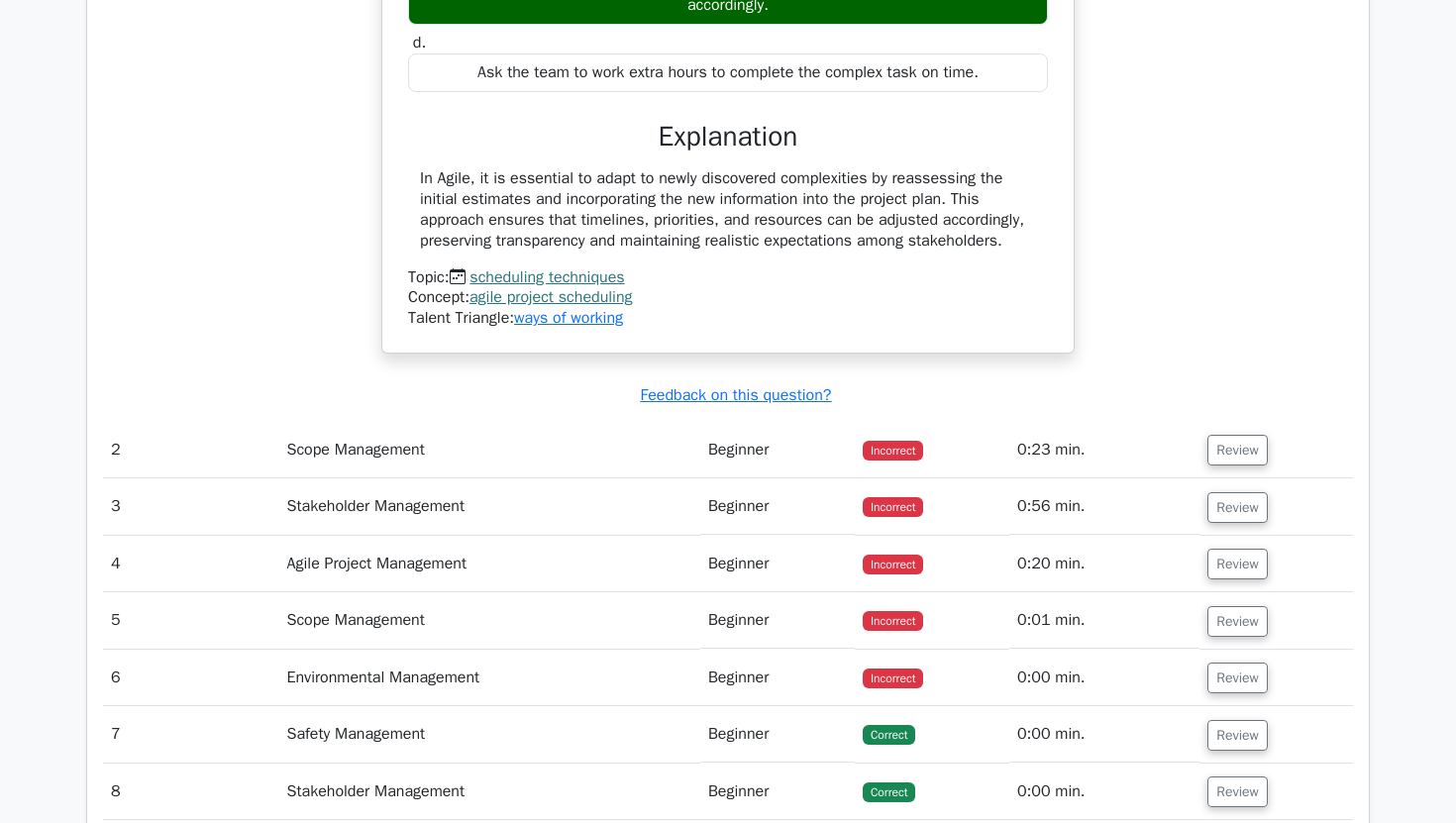 click on "Beginner" at bounding box center (778, 450) 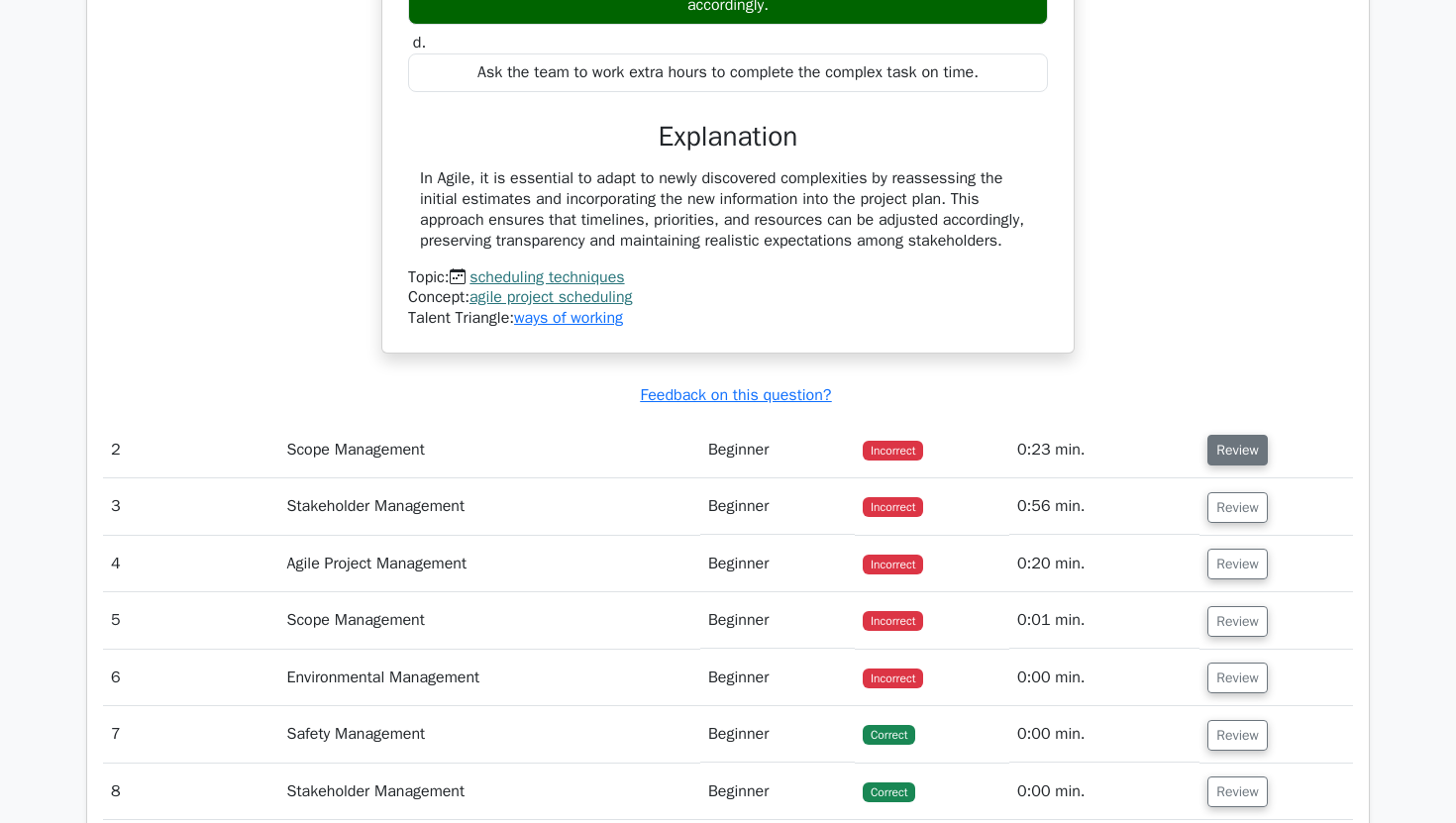 click on "Review" at bounding box center [1237, 450] 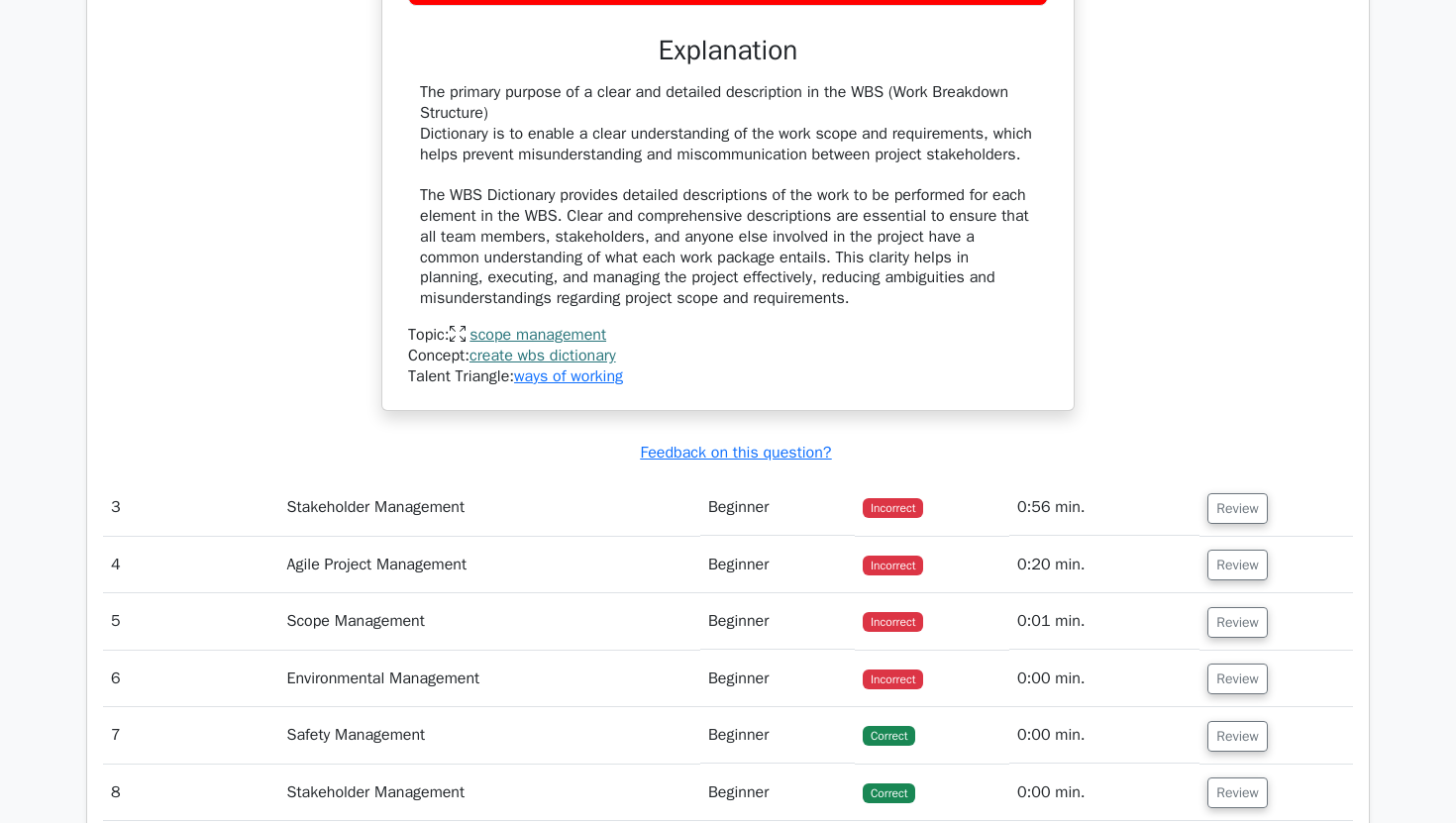 scroll, scrollTop: 2884, scrollLeft: 0, axis: vertical 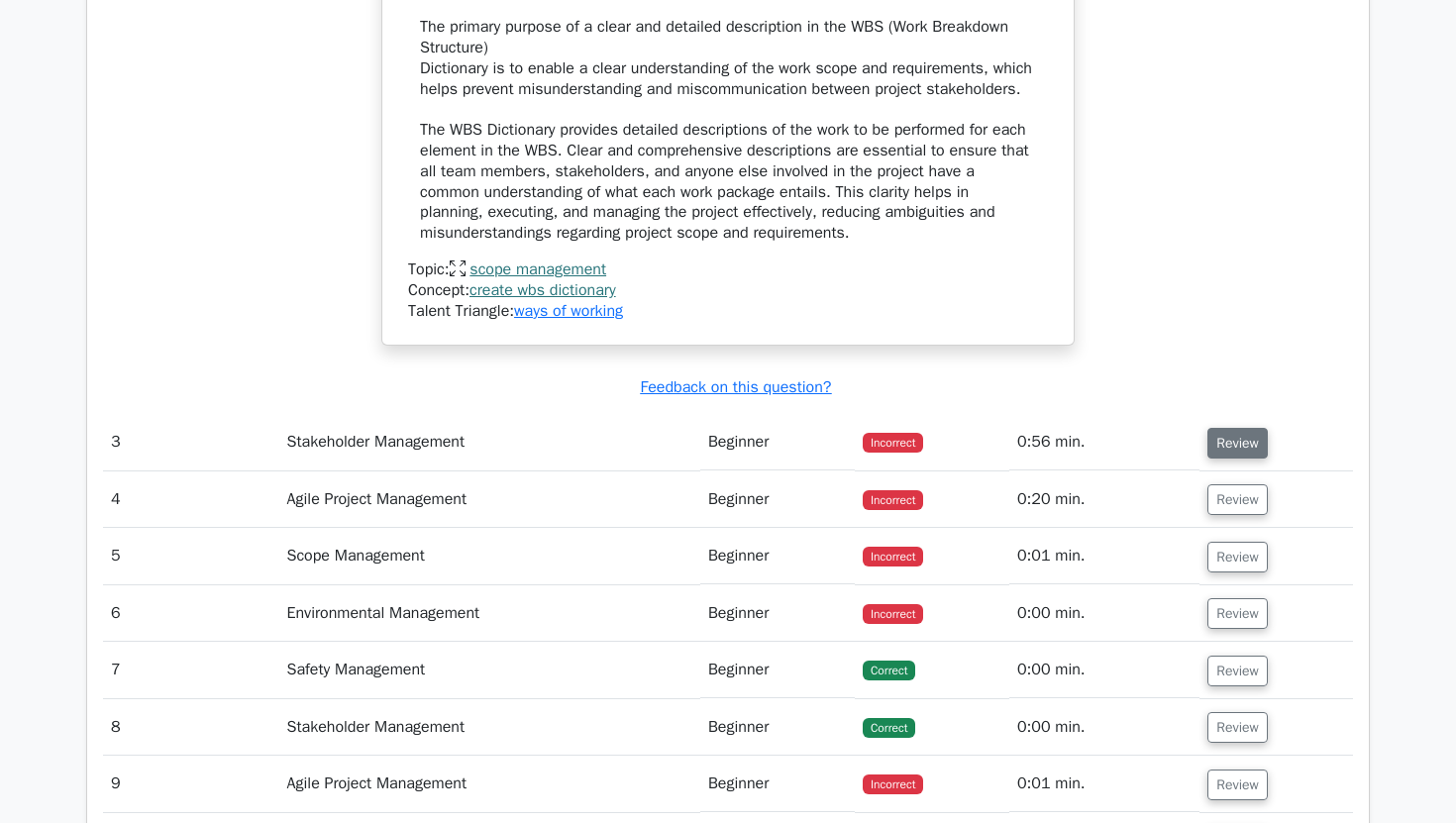 click on "Review" at bounding box center [1237, 443] 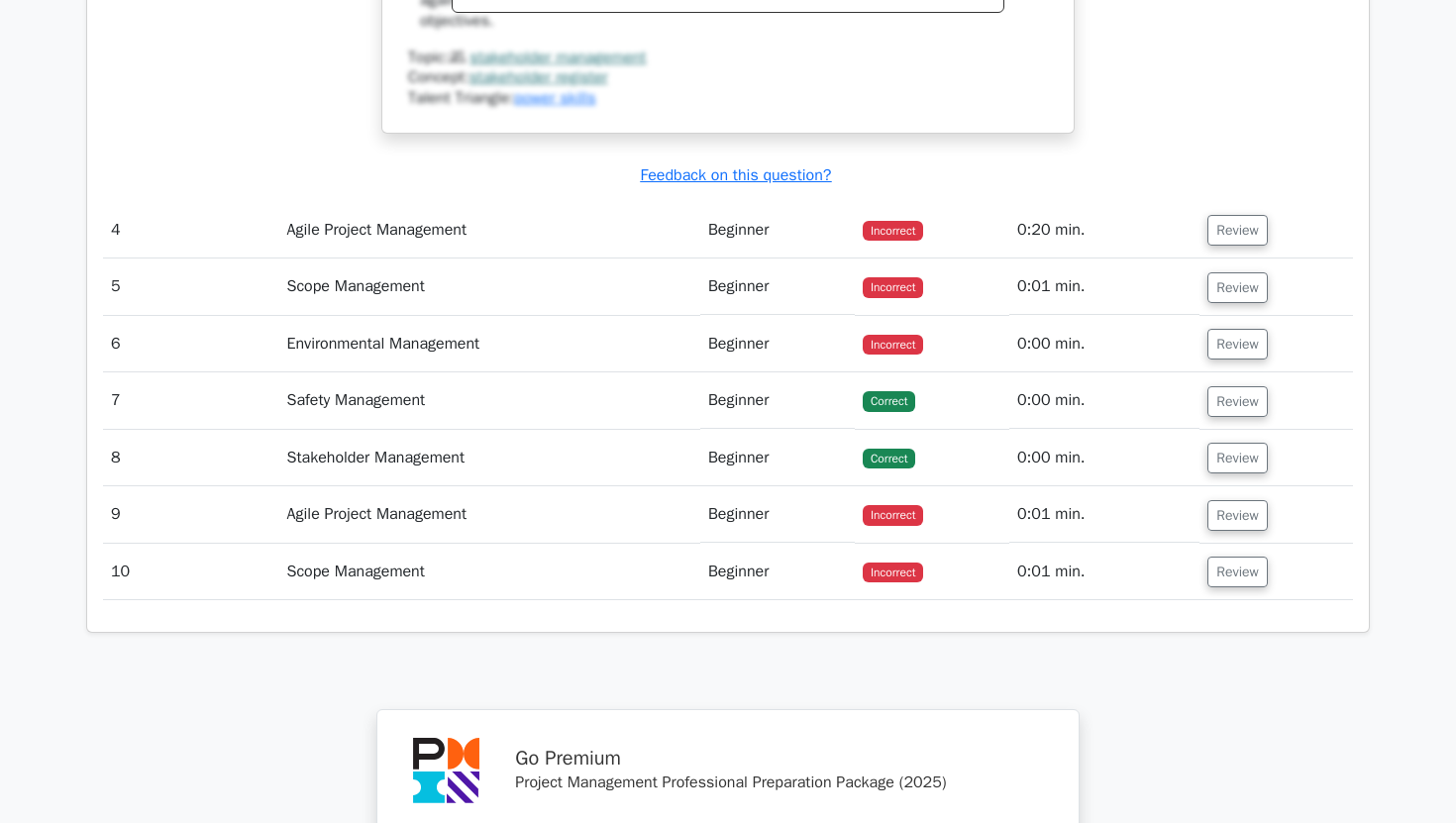 scroll, scrollTop: 3988, scrollLeft: 0, axis: vertical 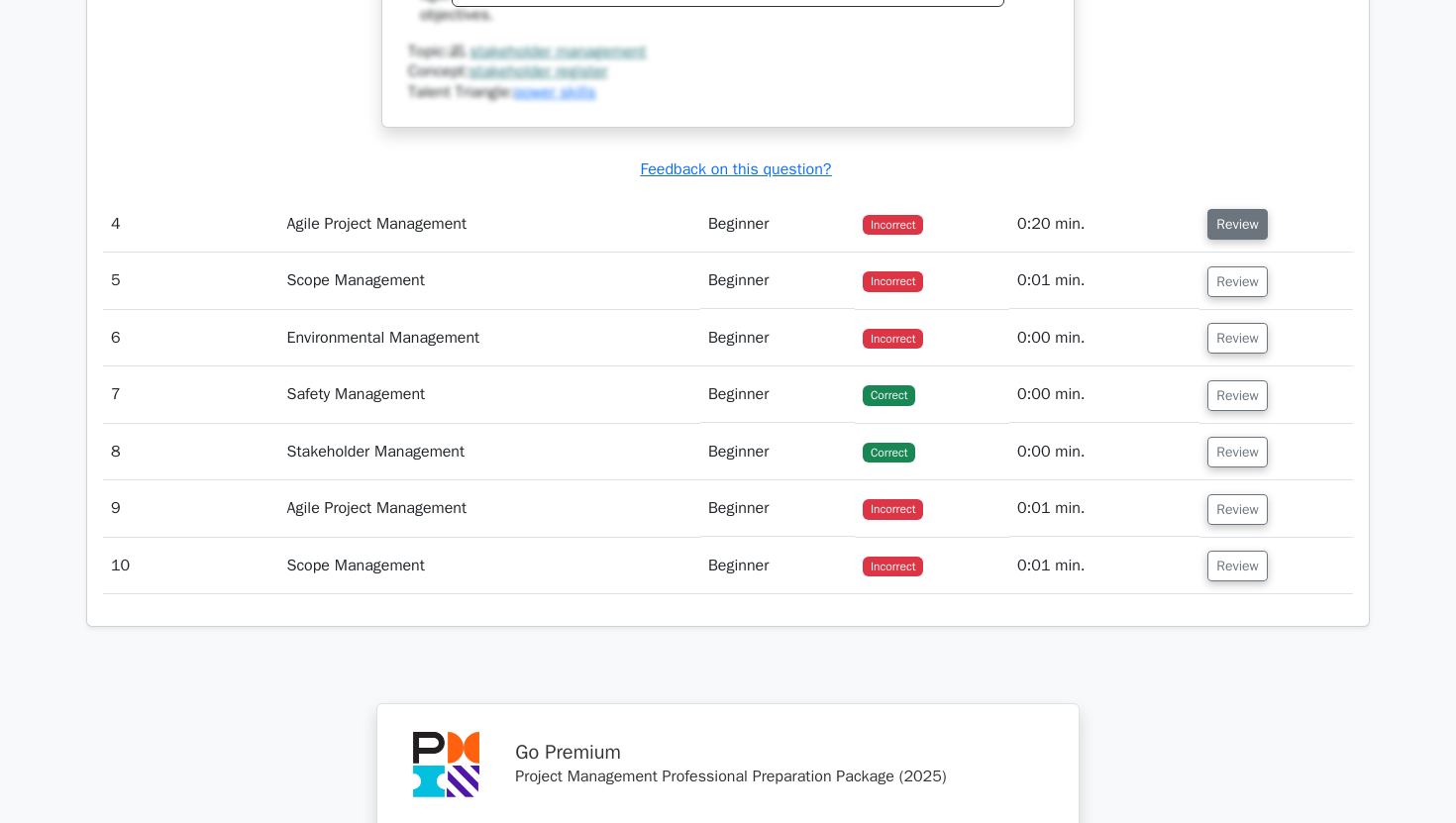 click on "Review" at bounding box center (1237, 224) 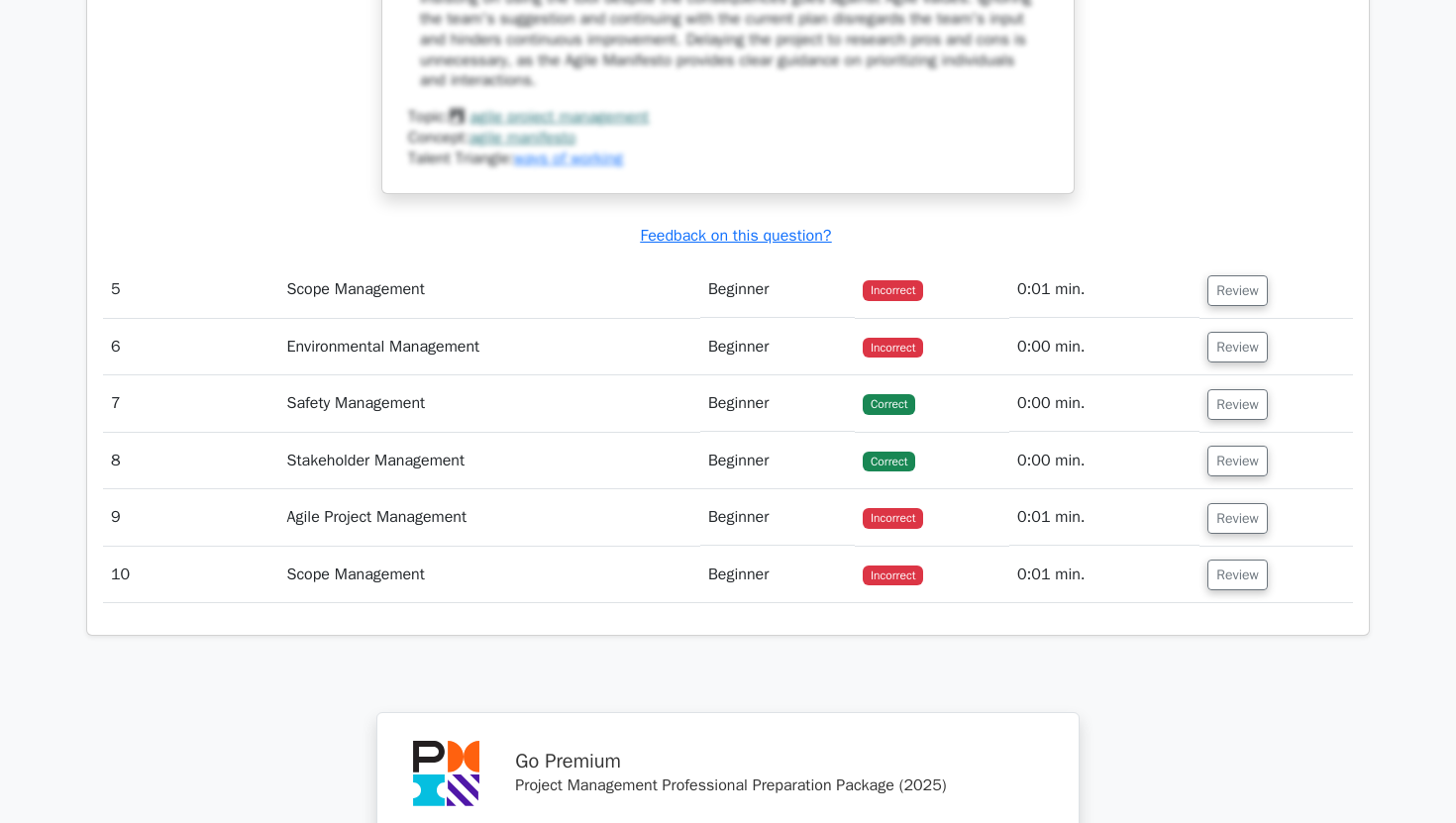 scroll, scrollTop: 5747, scrollLeft: 0, axis: vertical 